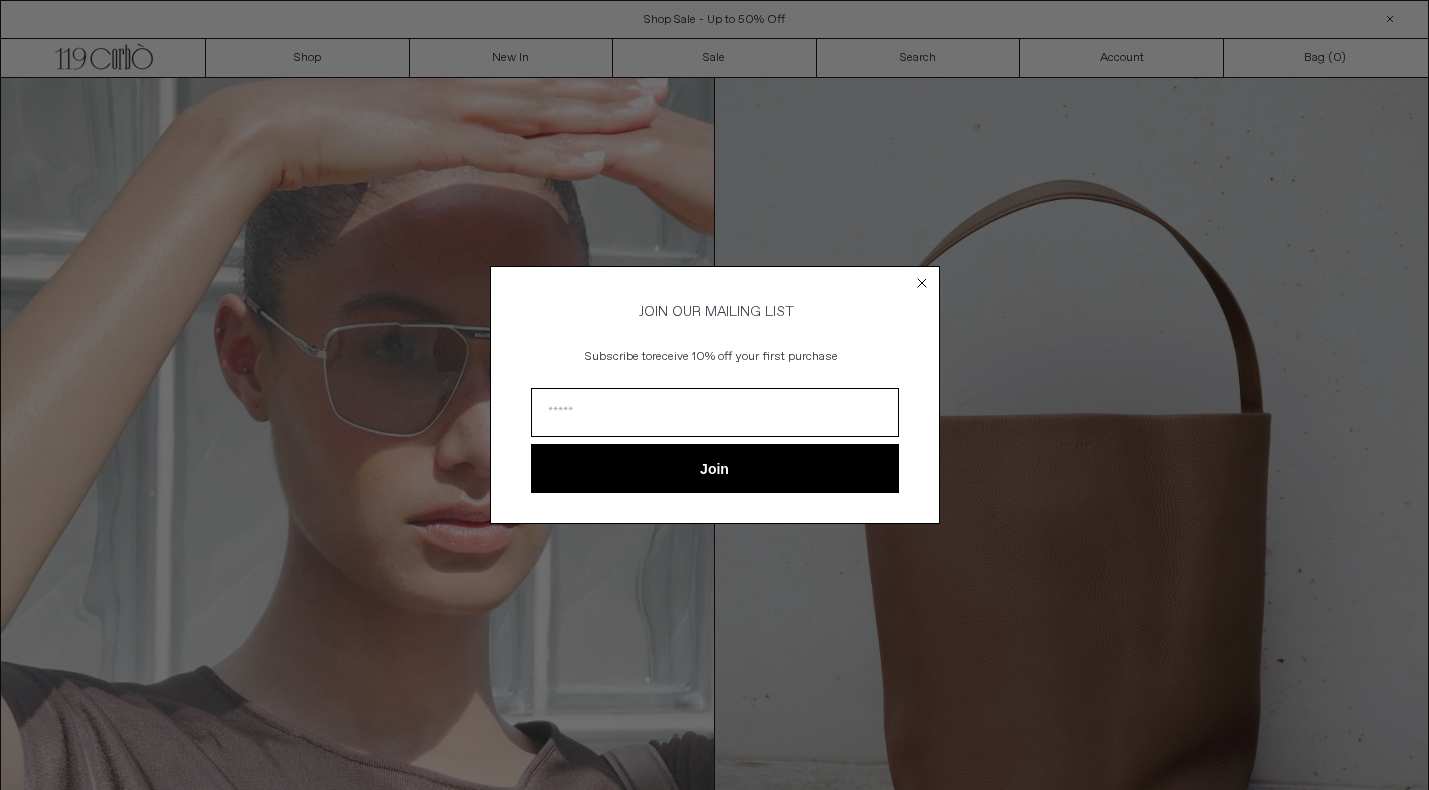 scroll, scrollTop: 0, scrollLeft: 0, axis: both 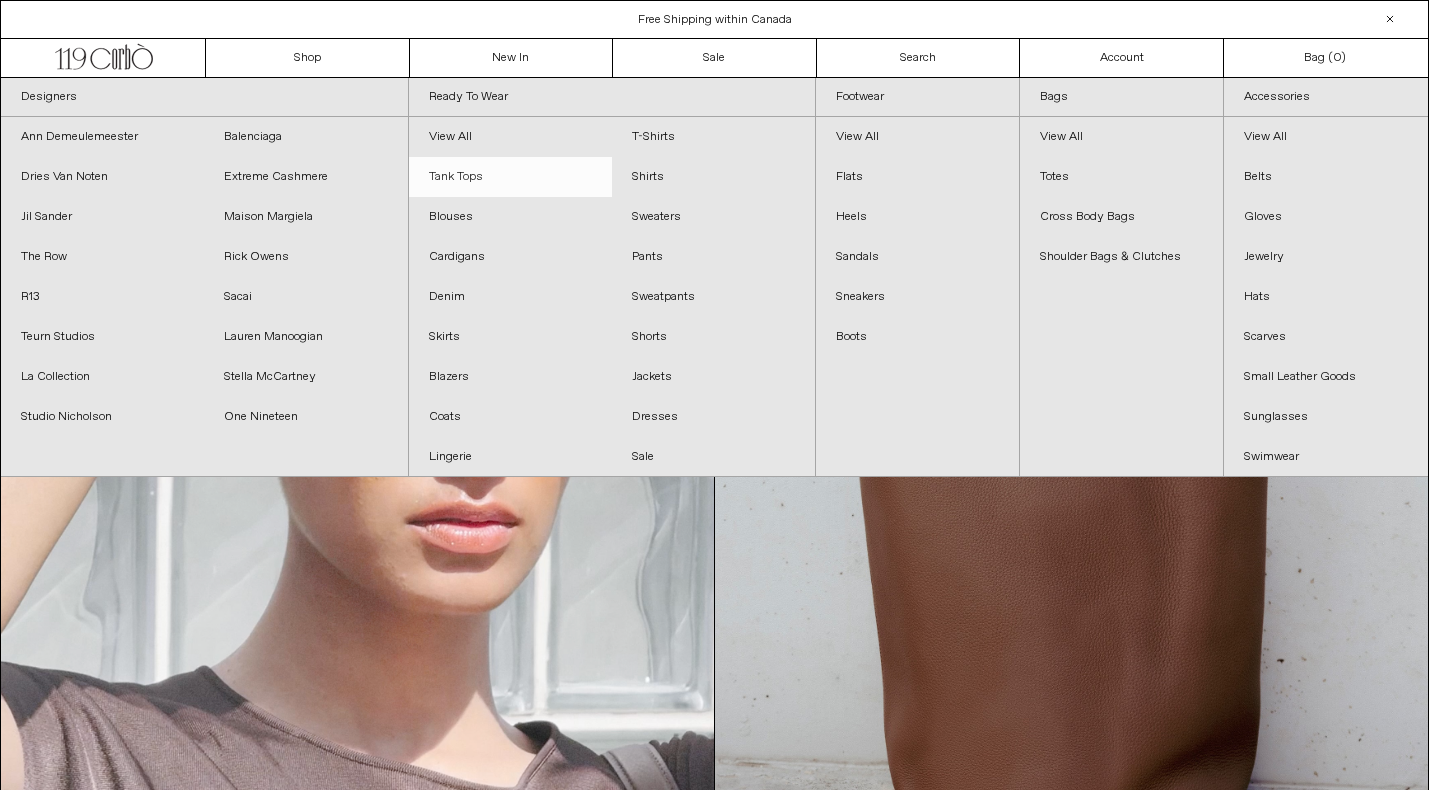 click on "Tank Tops" at bounding box center (510, 177) 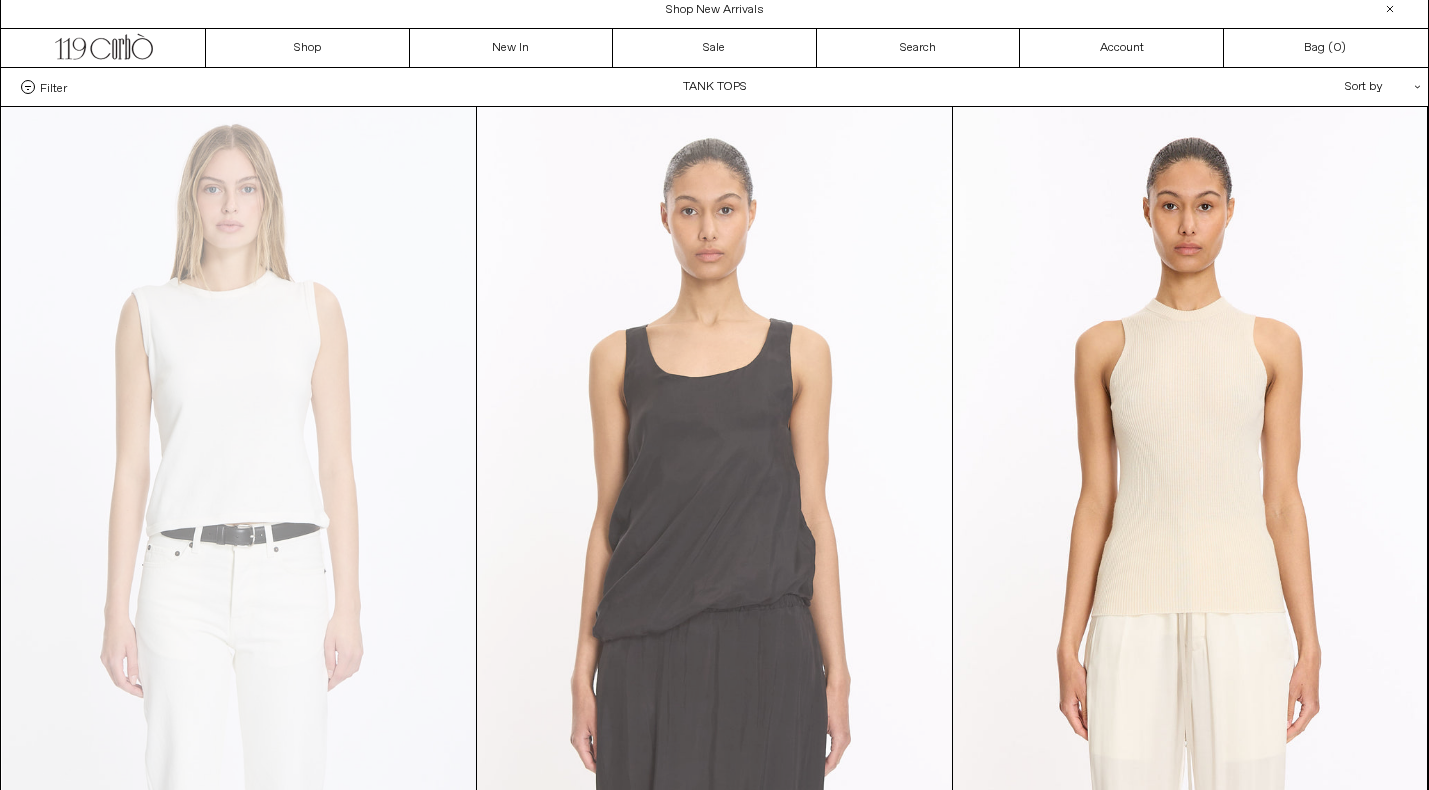 scroll, scrollTop: 0, scrollLeft: 0, axis: both 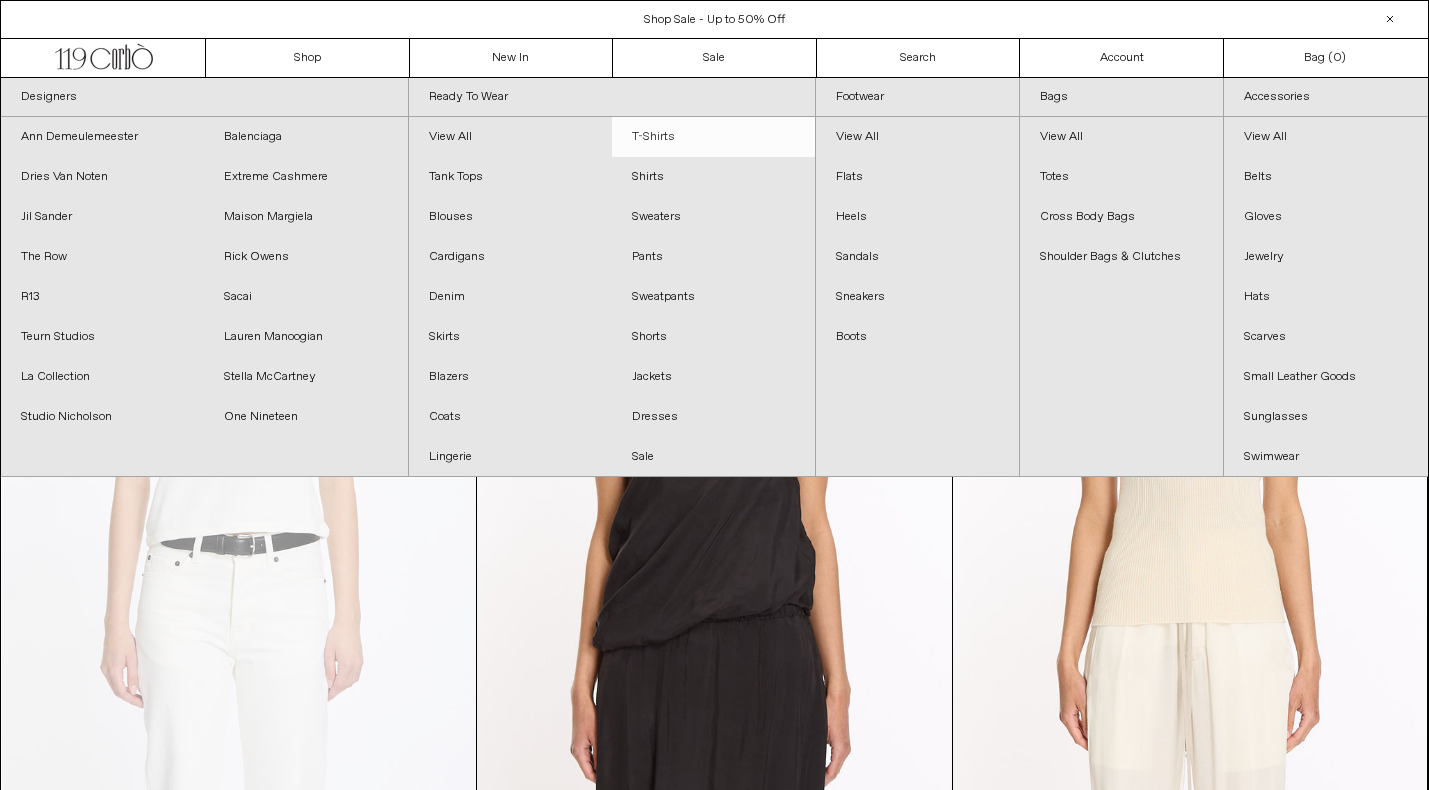 click on "T-Shirts" at bounding box center [713, 137] 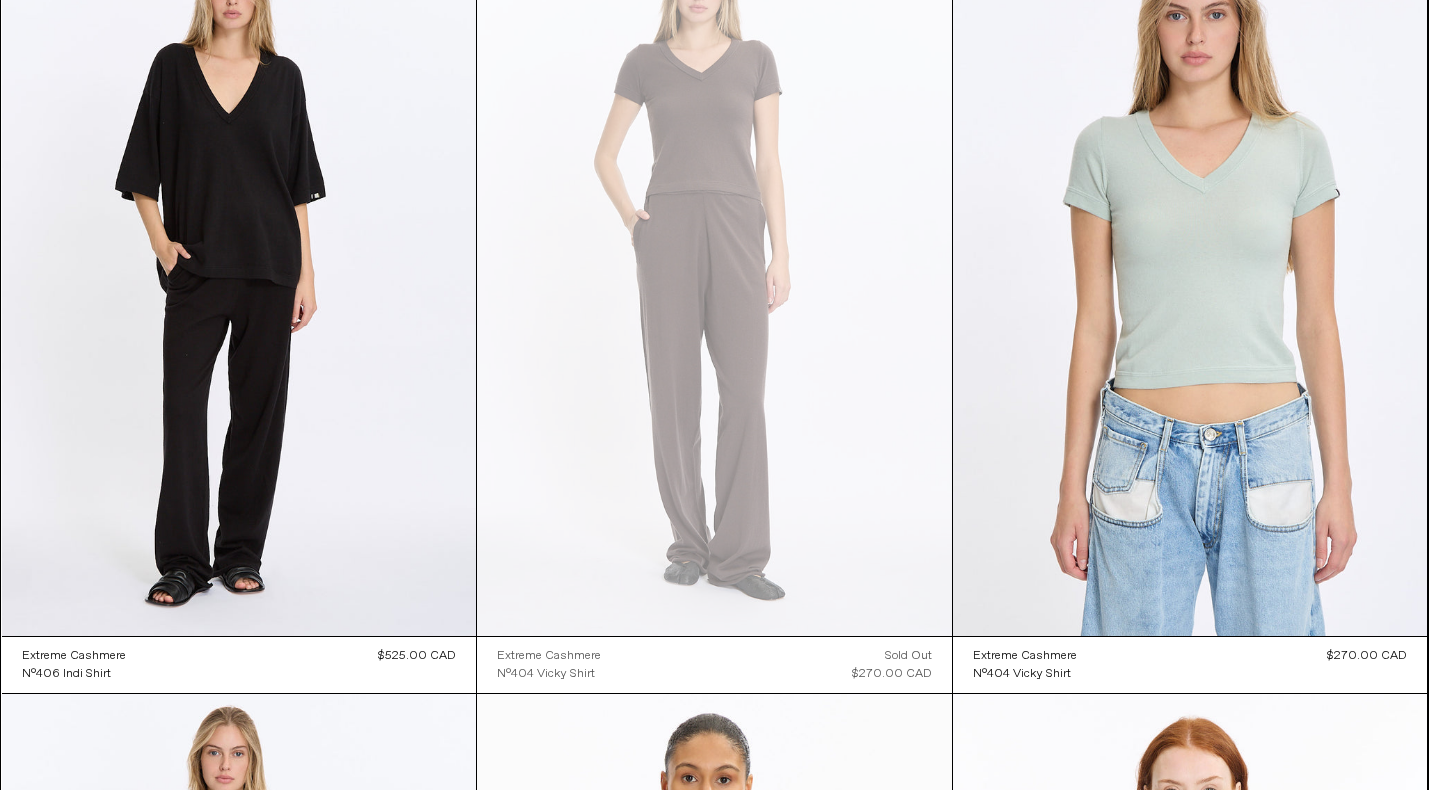 scroll, scrollTop: 3270, scrollLeft: 0, axis: vertical 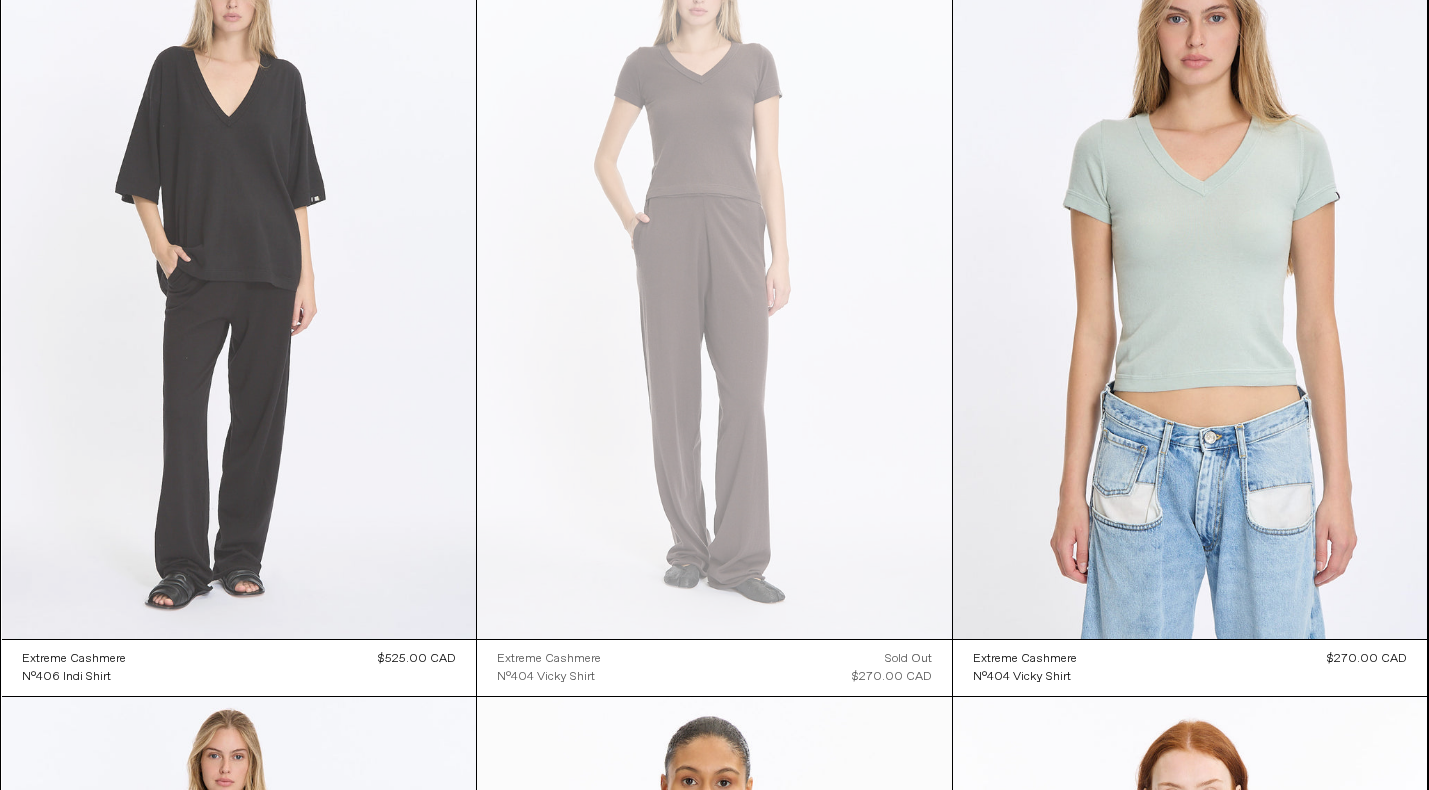 click at bounding box center (239, 283) 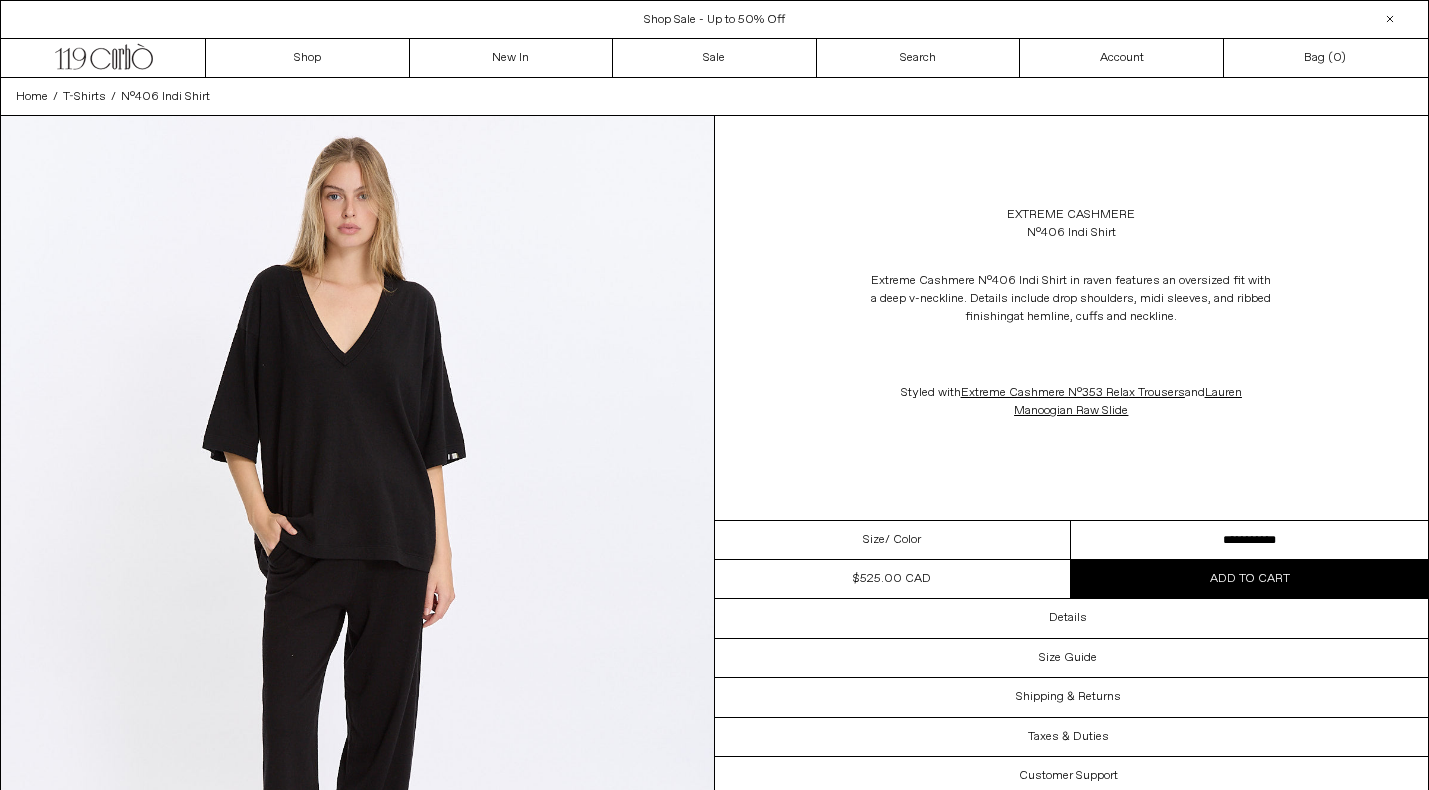 scroll, scrollTop: 0, scrollLeft: 0, axis: both 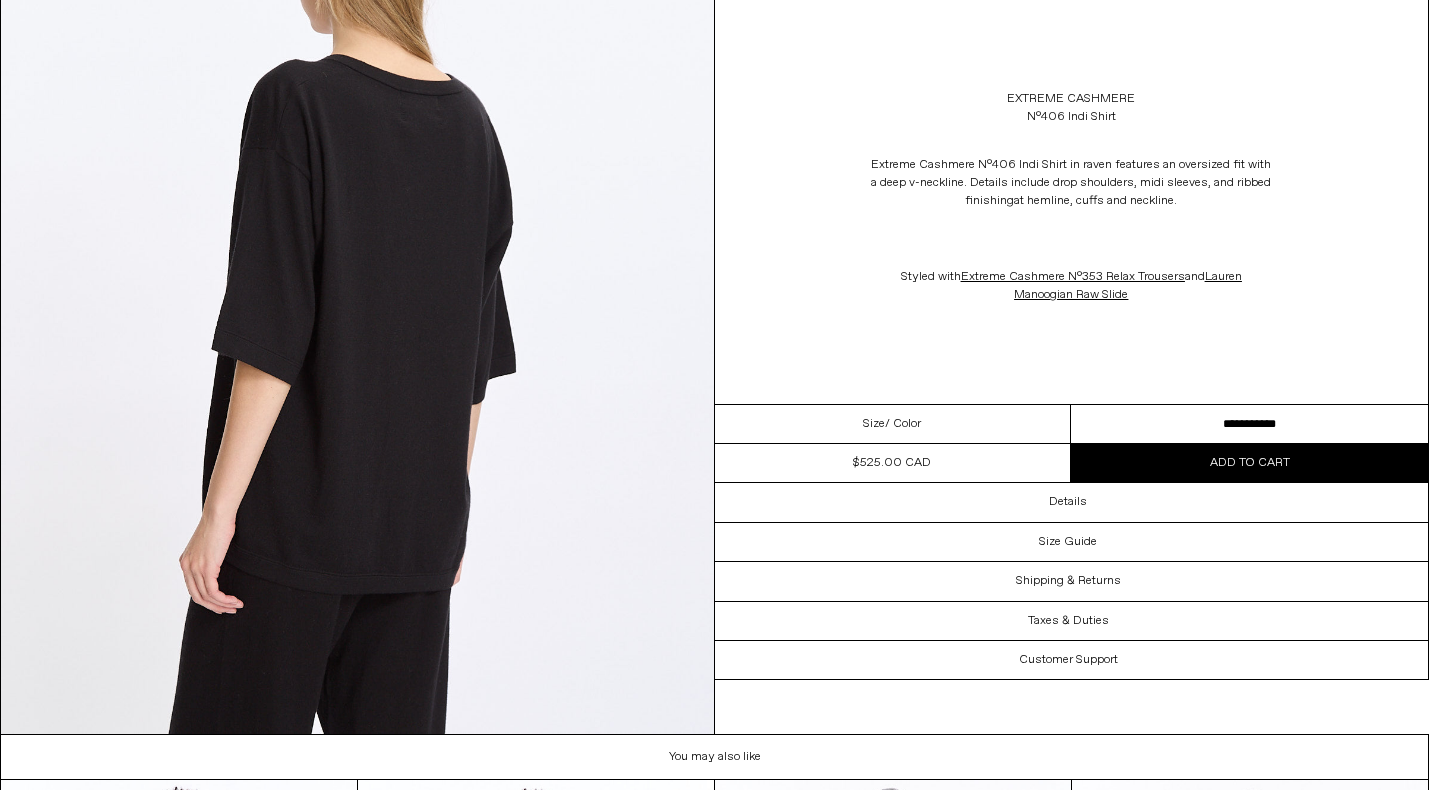 drag, startPoint x: 386, startPoint y: 427, endPoint x: 206, endPoint y: 6, distance: 457.8657 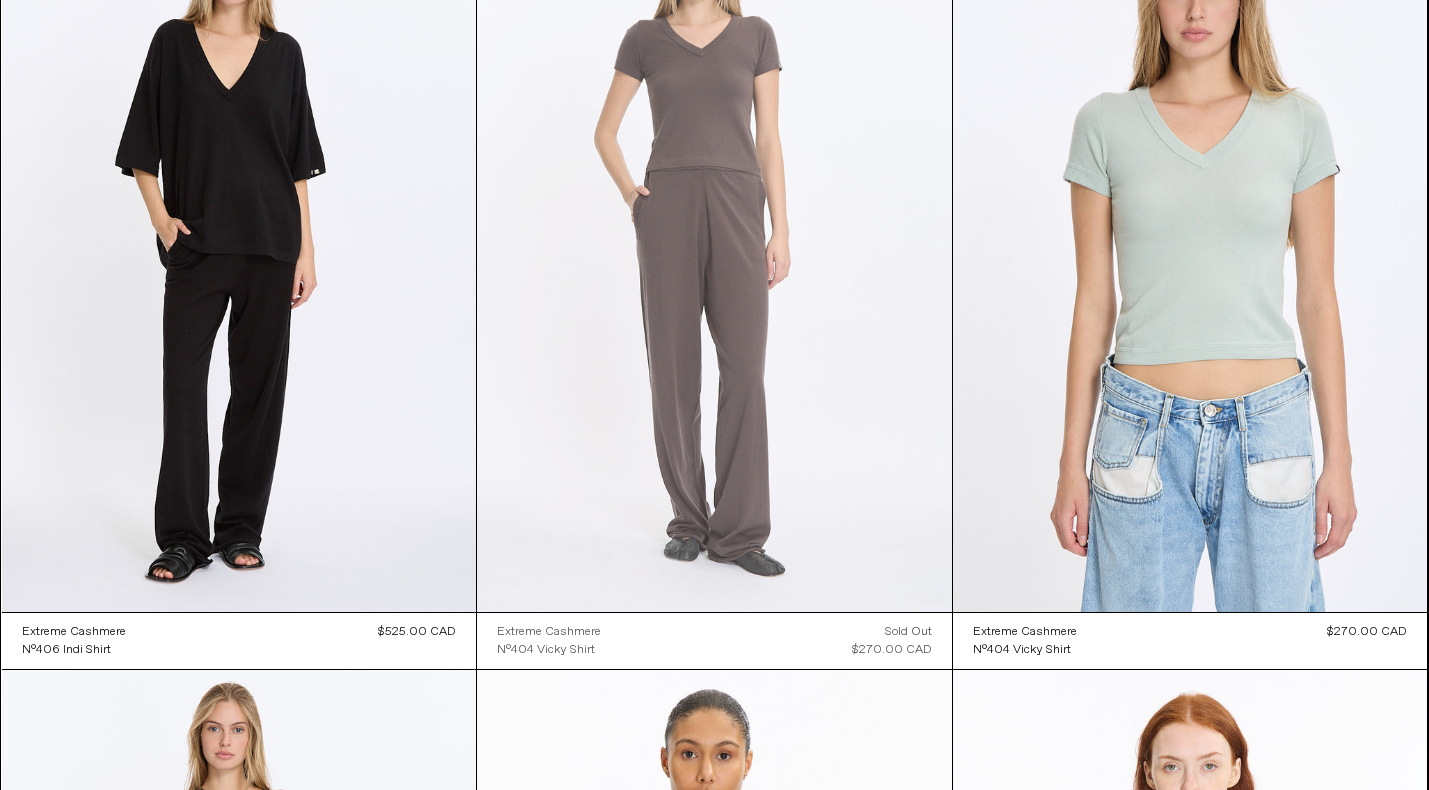 scroll, scrollTop: 3293, scrollLeft: 0, axis: vertical 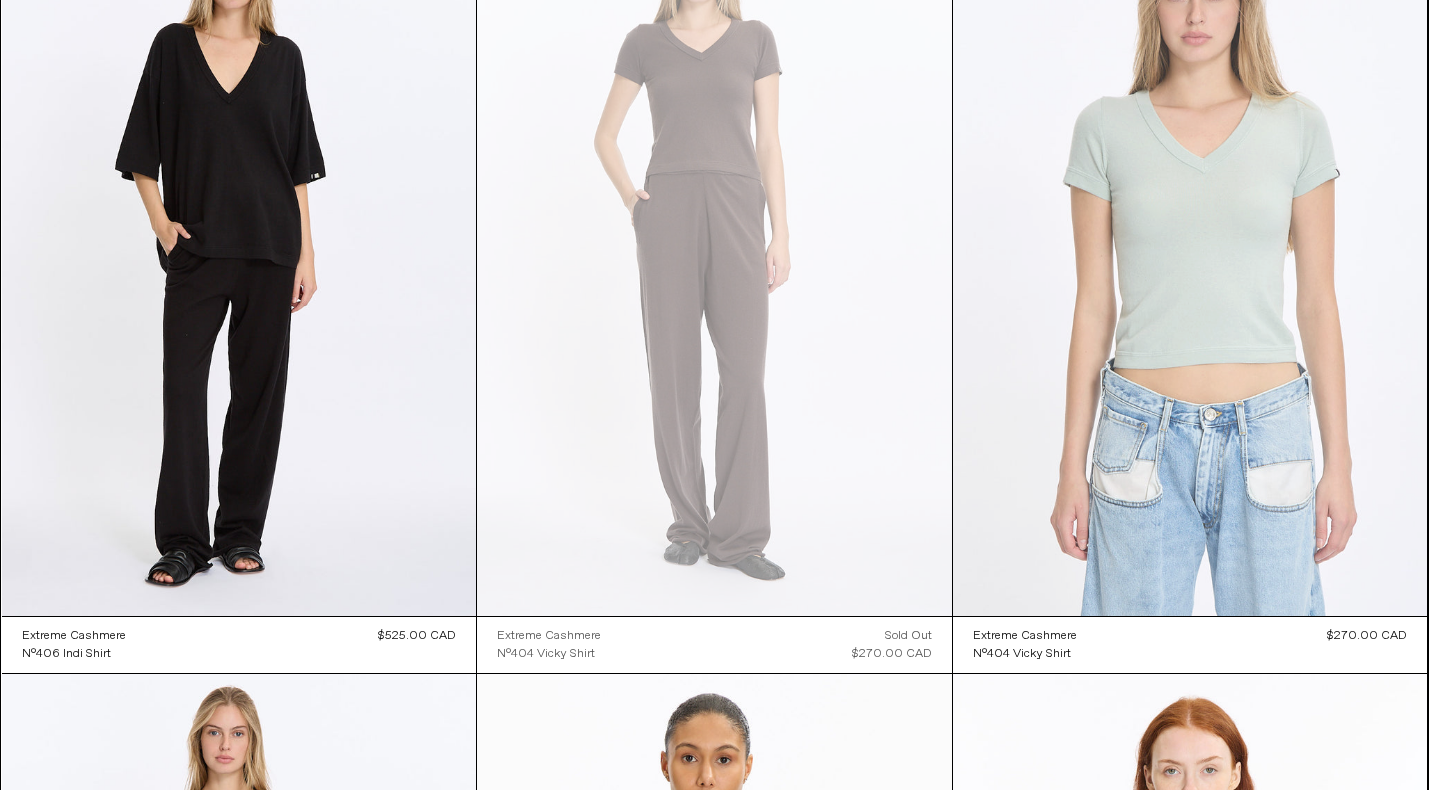 click at bounding box center (1190, 260) 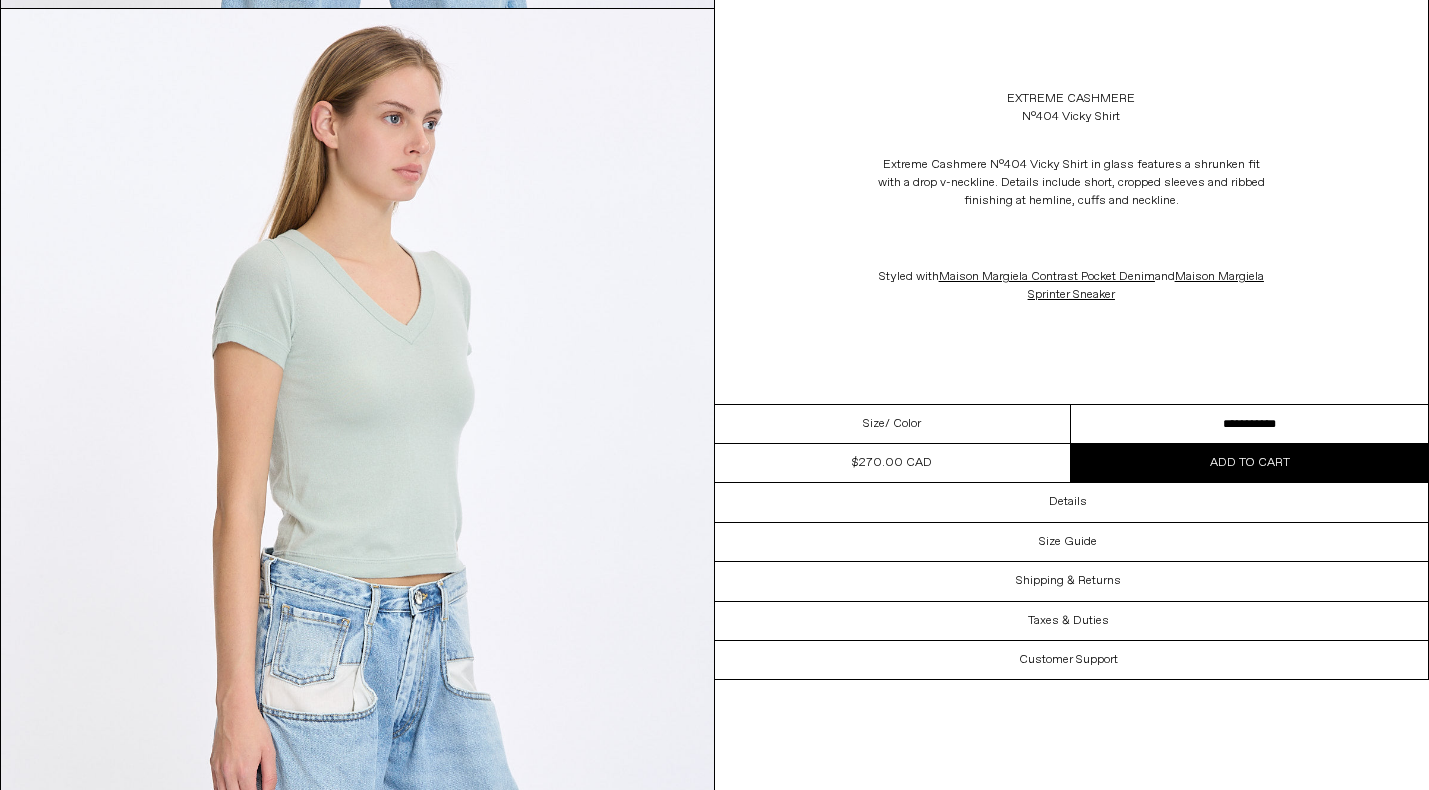 scroll, scrollTop: 998, scrollLeft: 0, axis: vertical 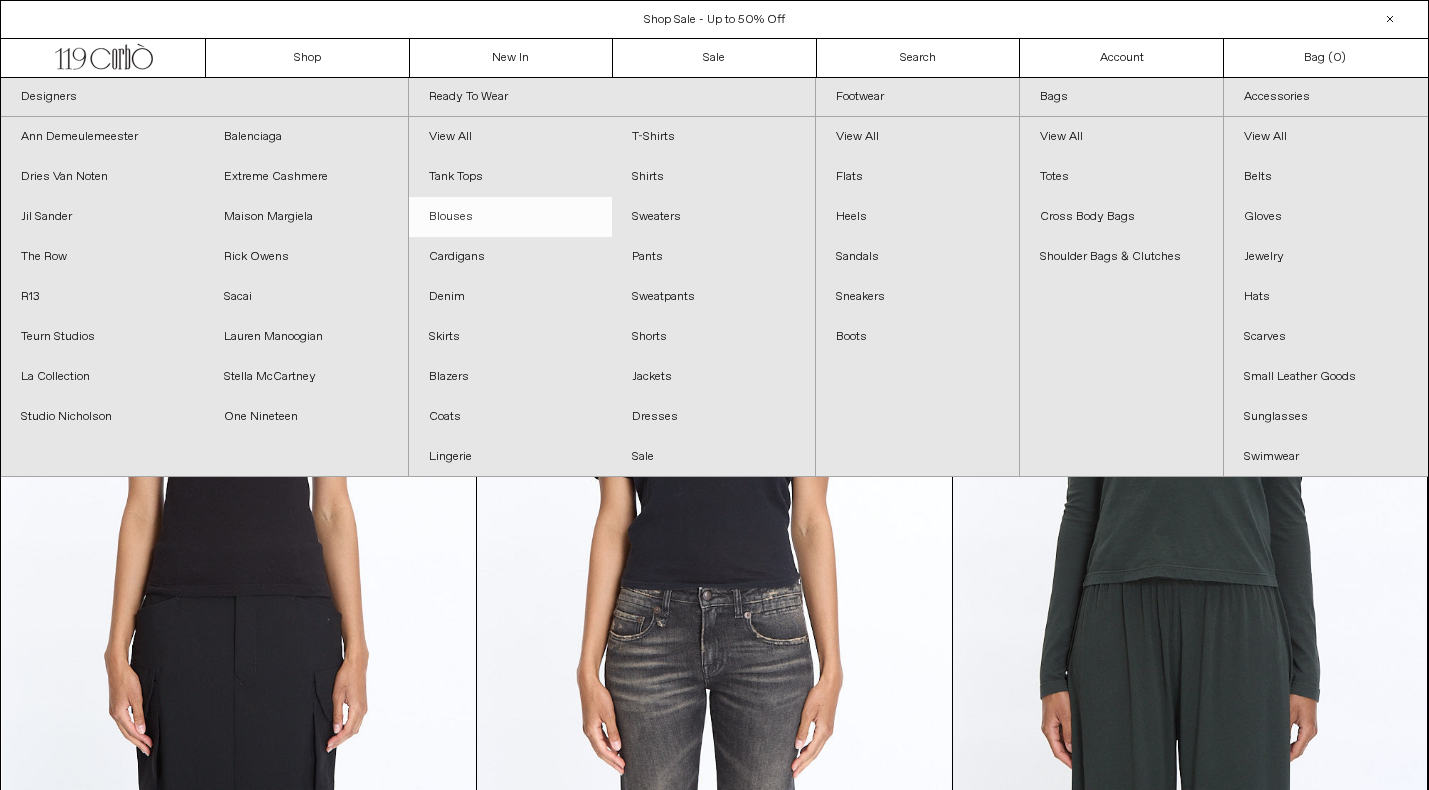click on "Blouses" at bounding box center (510, 217) 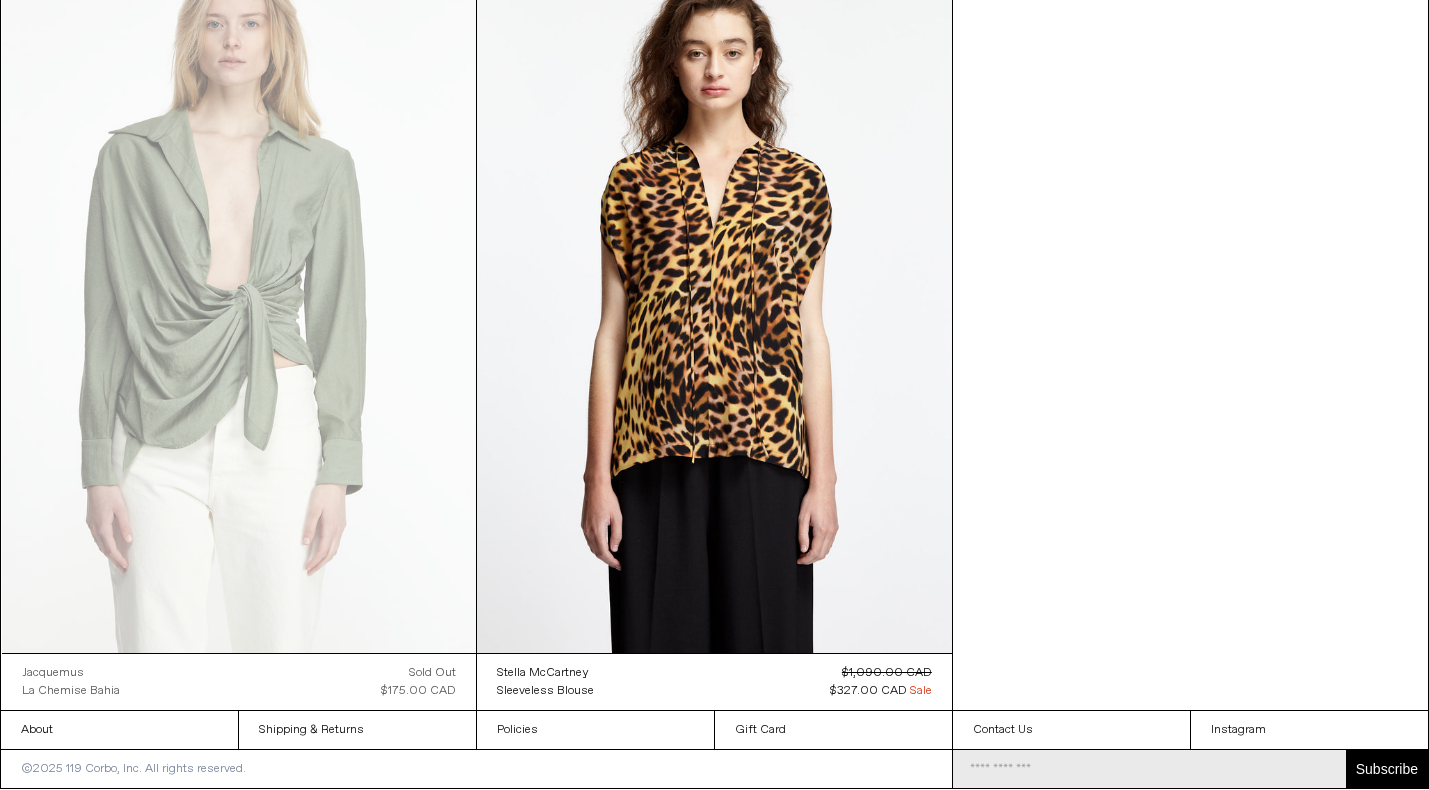 scroll, scrollTop: 0, scrollLeft: 0, axis: both 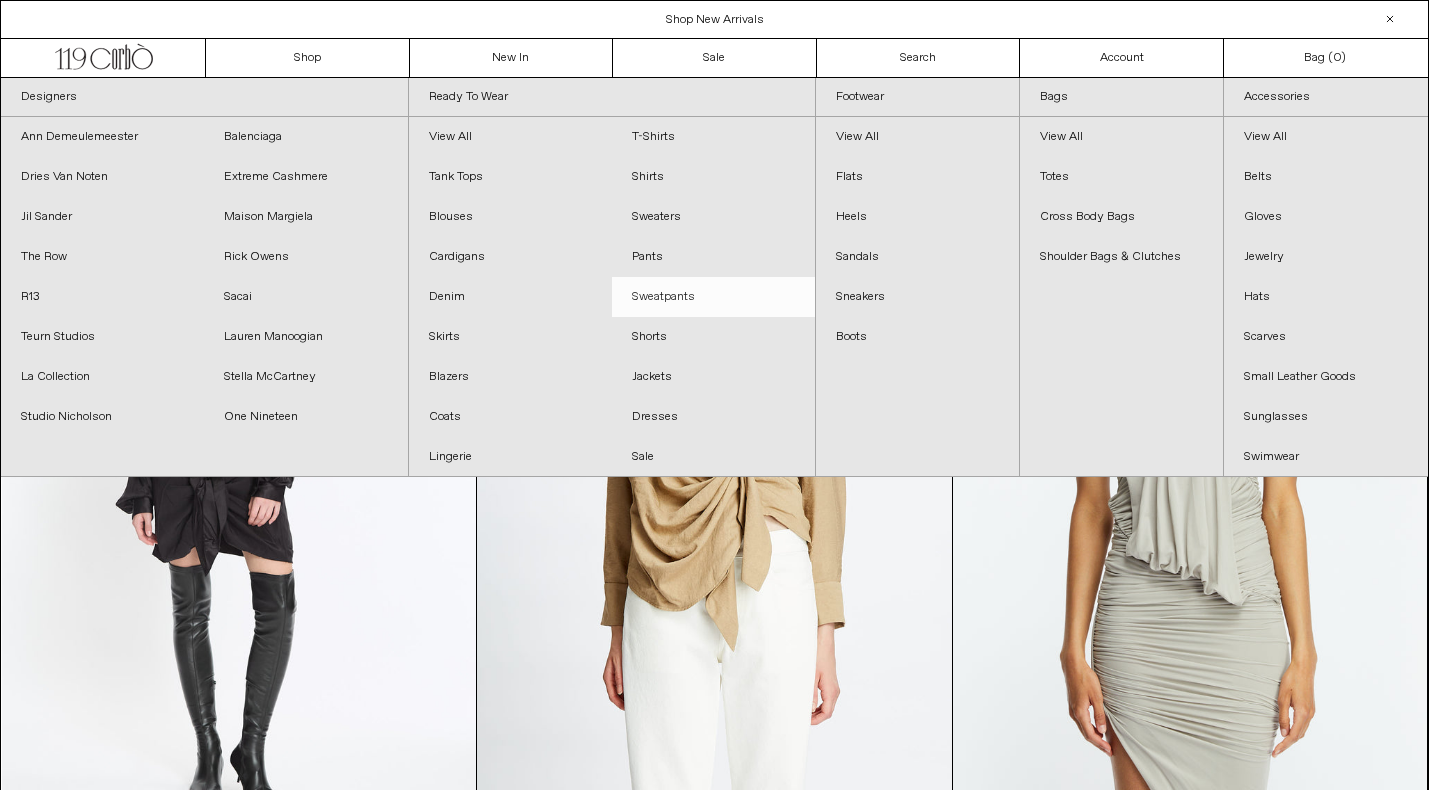 click on "Sweatpants" at bounding box center [713, 297] 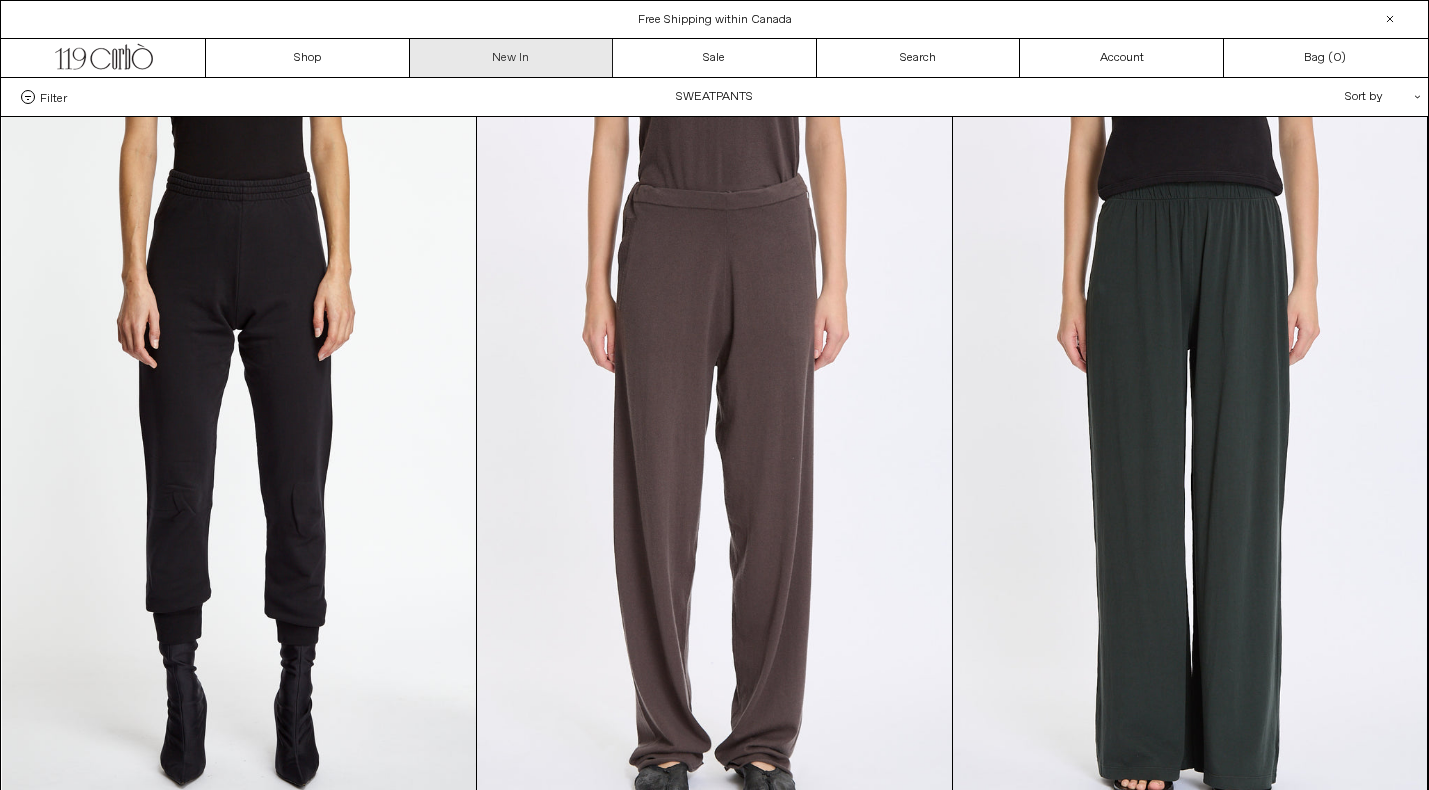 scroll, scrollTop: 0, scrollLeft: 0, axis: both 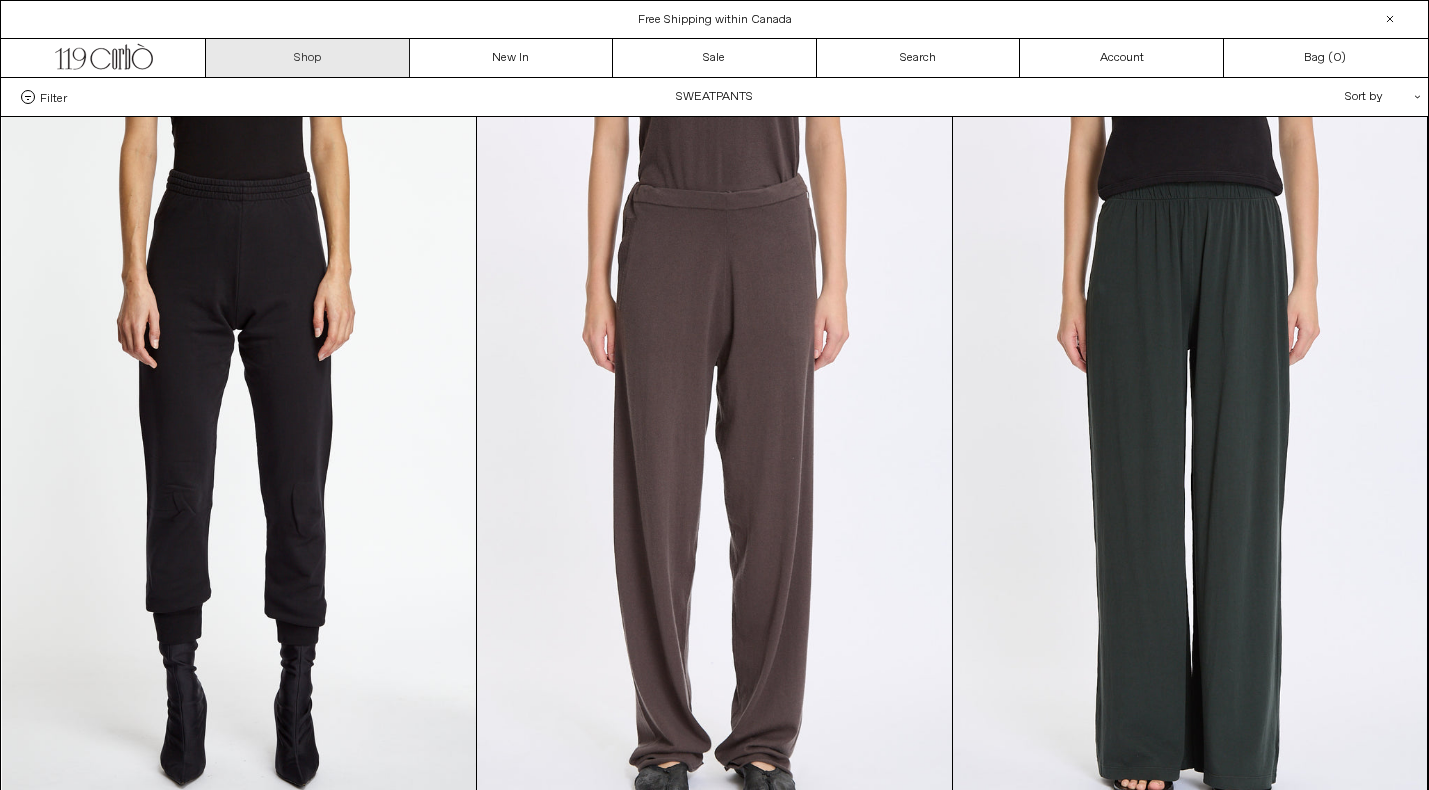 click on "Shop" at bounding box center (308, 58) 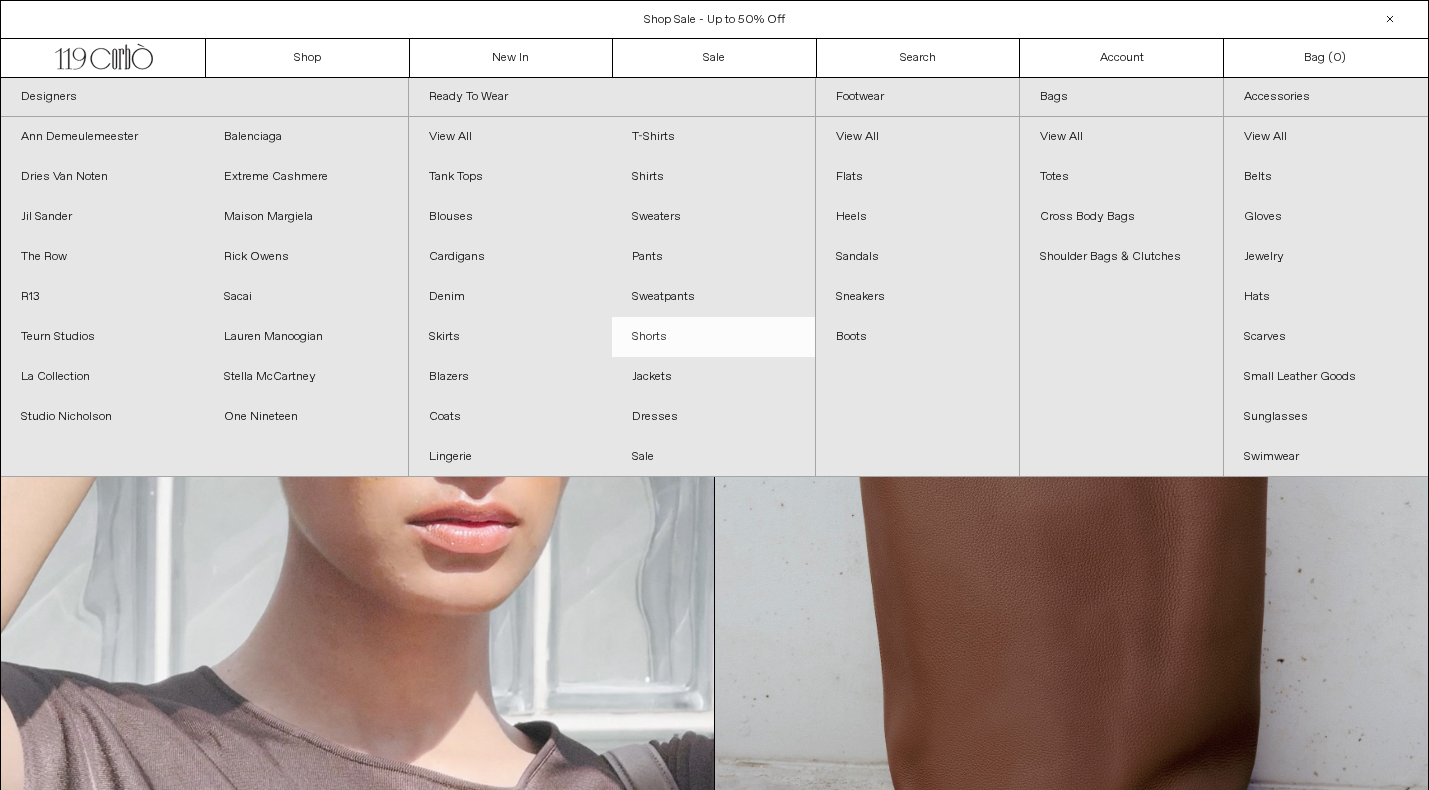 scroll, scrollTop: 0, scrollLeft: 0, axis: both 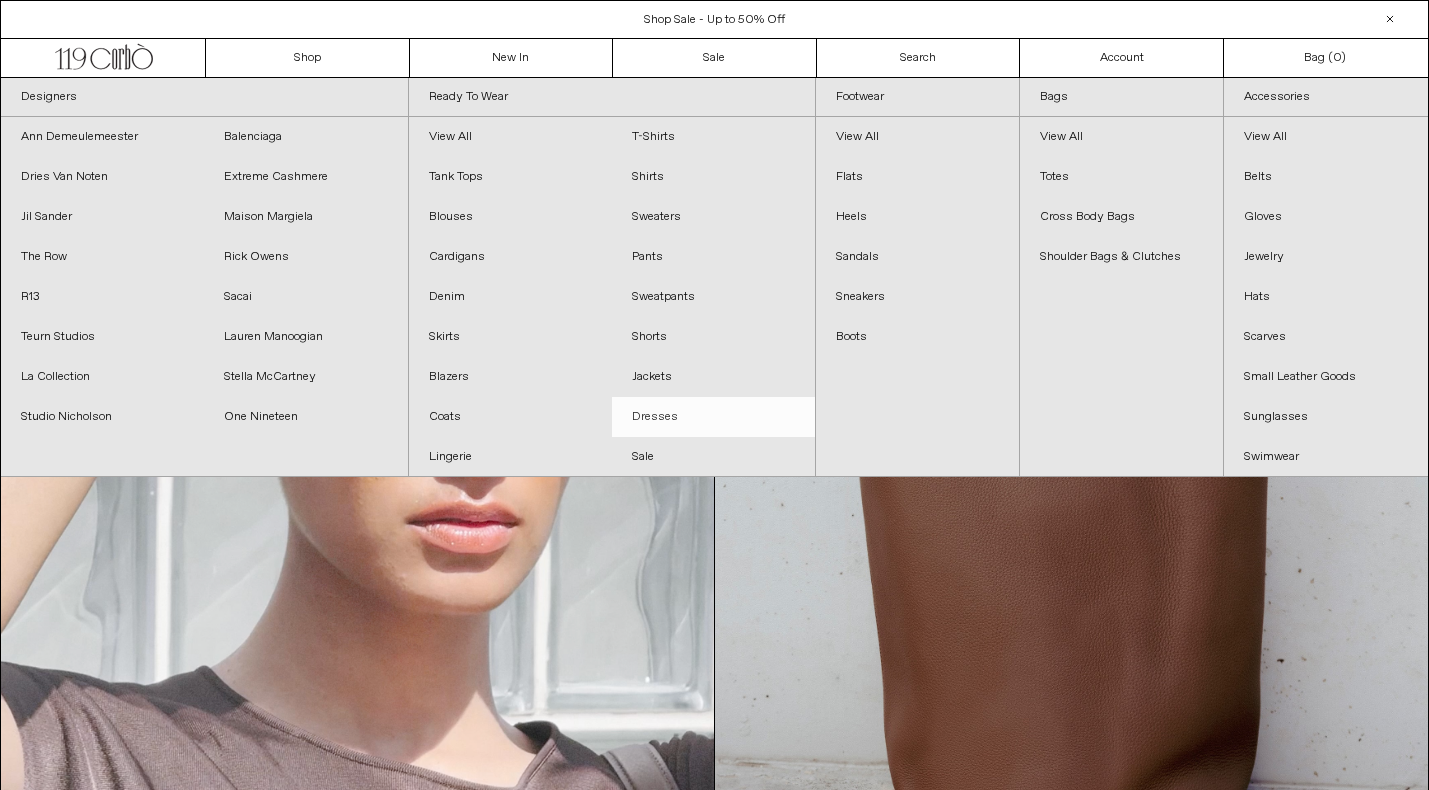 click on "Dresses" at bounding box center [713, 417] 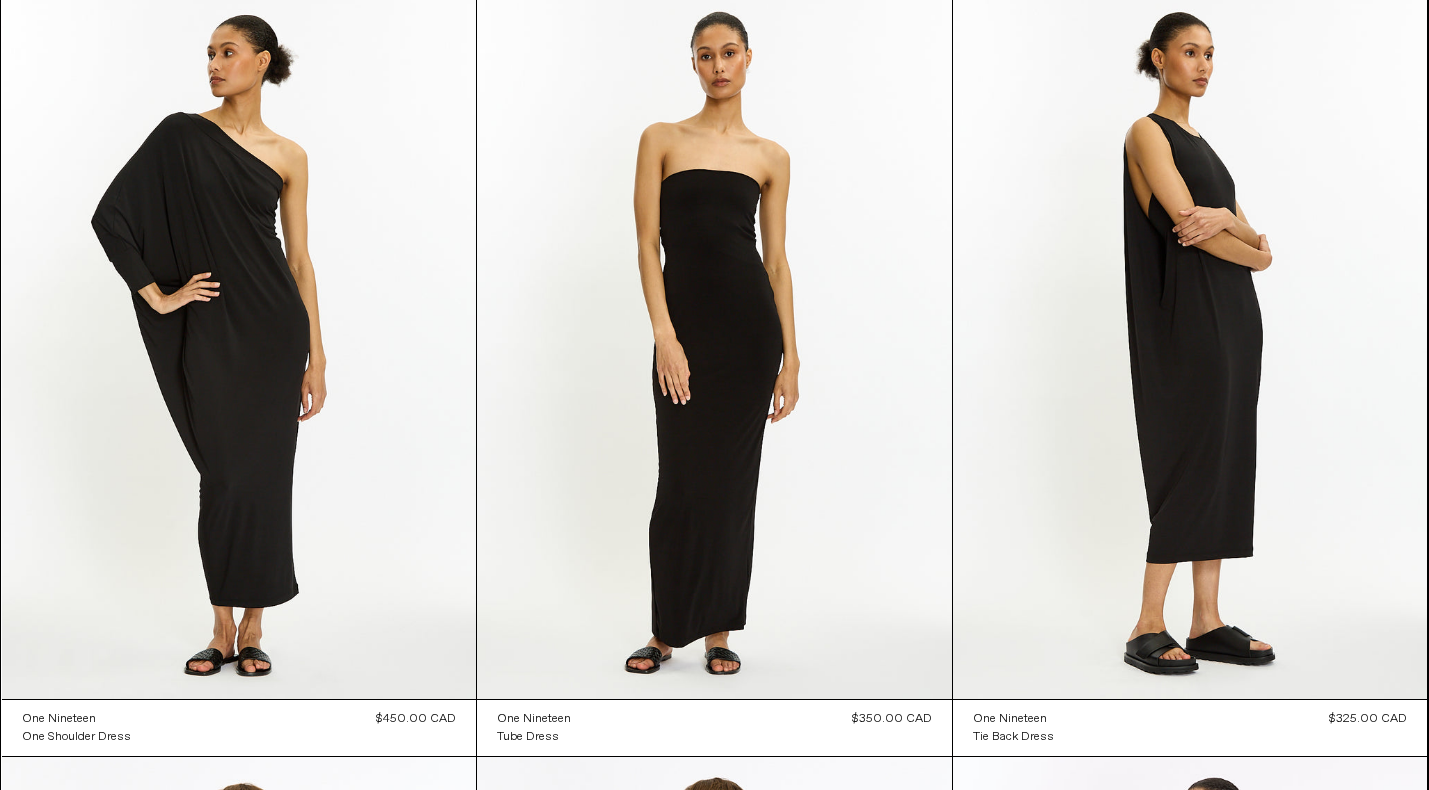 scroll, scrollTop: 4763, scrollLeft: 0, axis: vertical 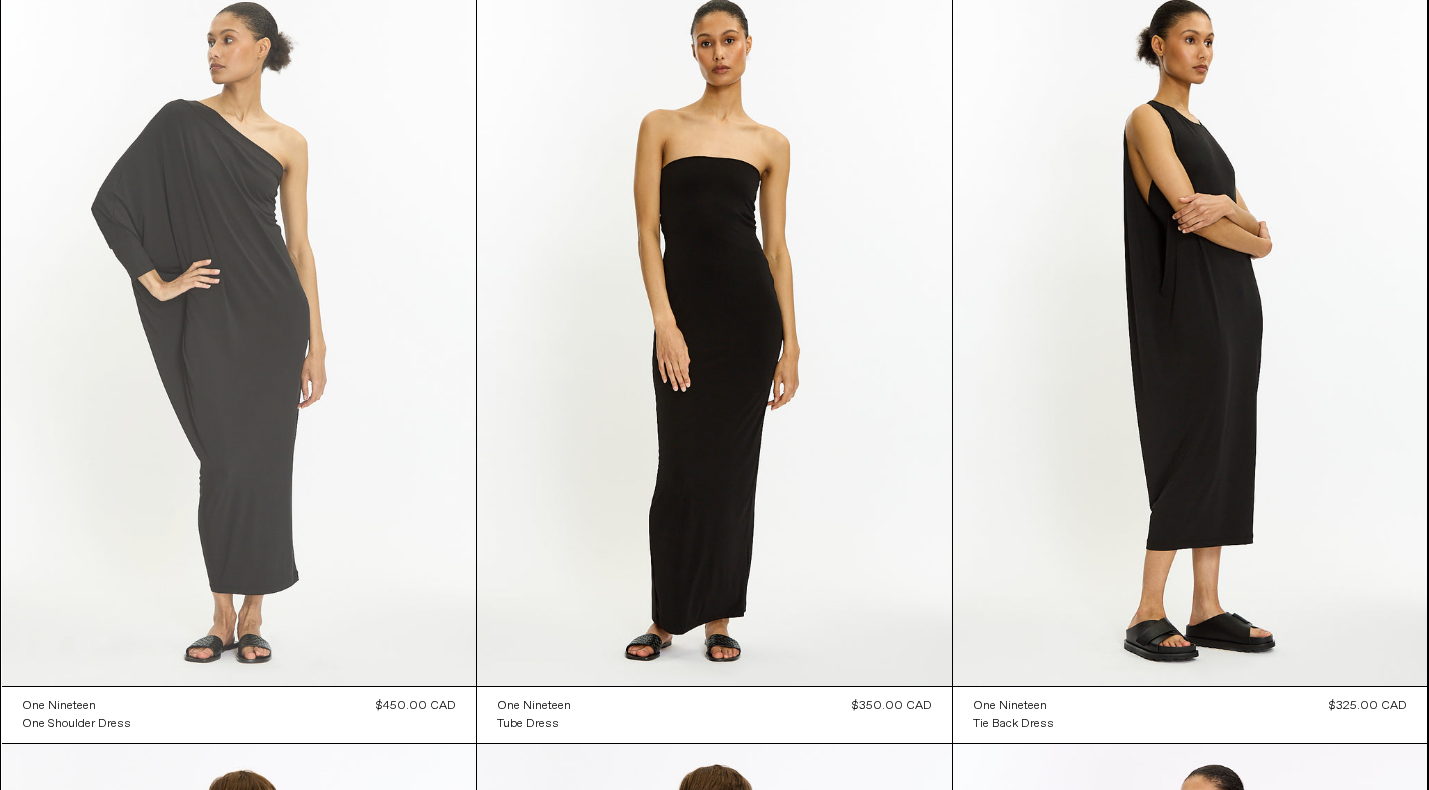click at bounding box center (239, 330) 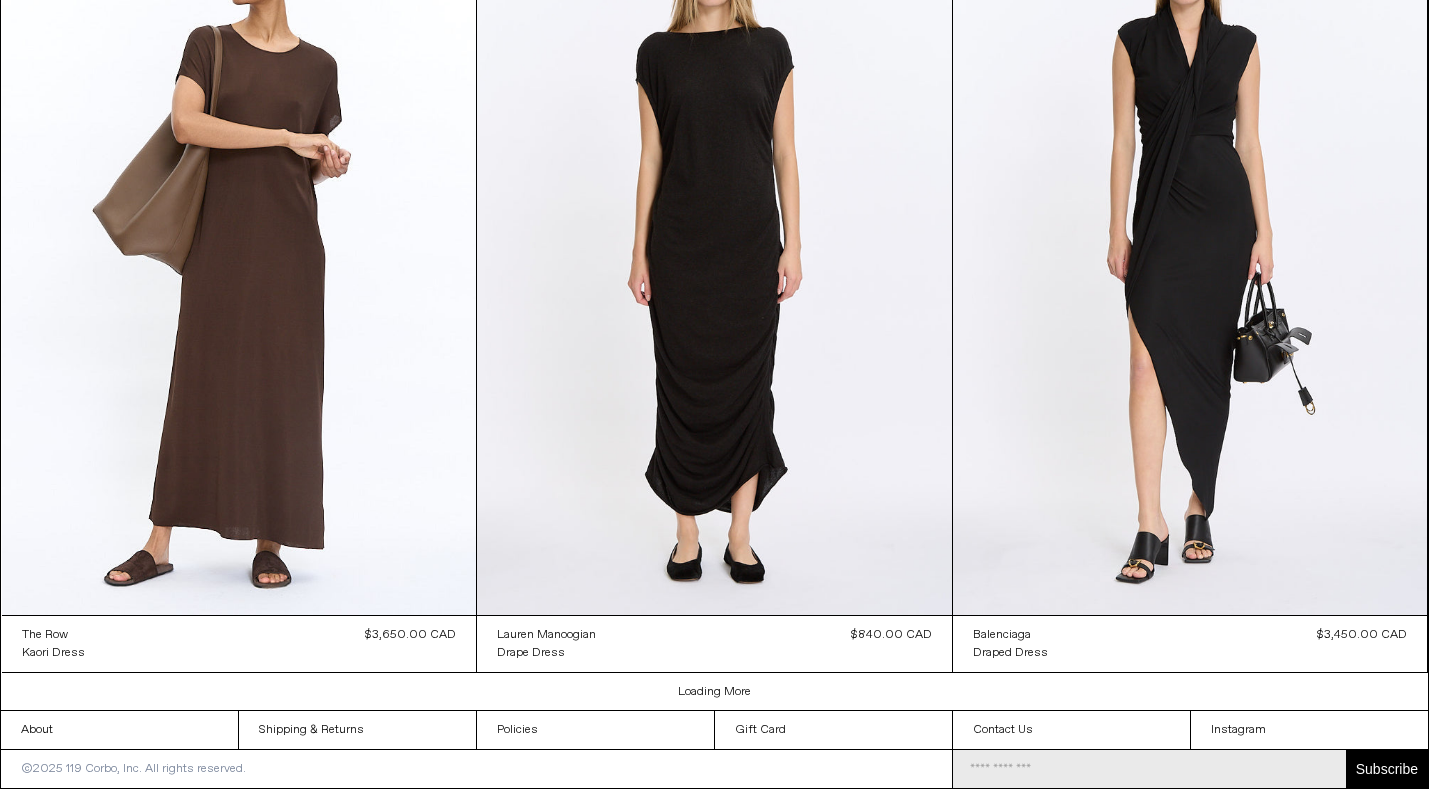 scroll, scrollTop: 2795, scrollLeft: 0, axis: vertical 